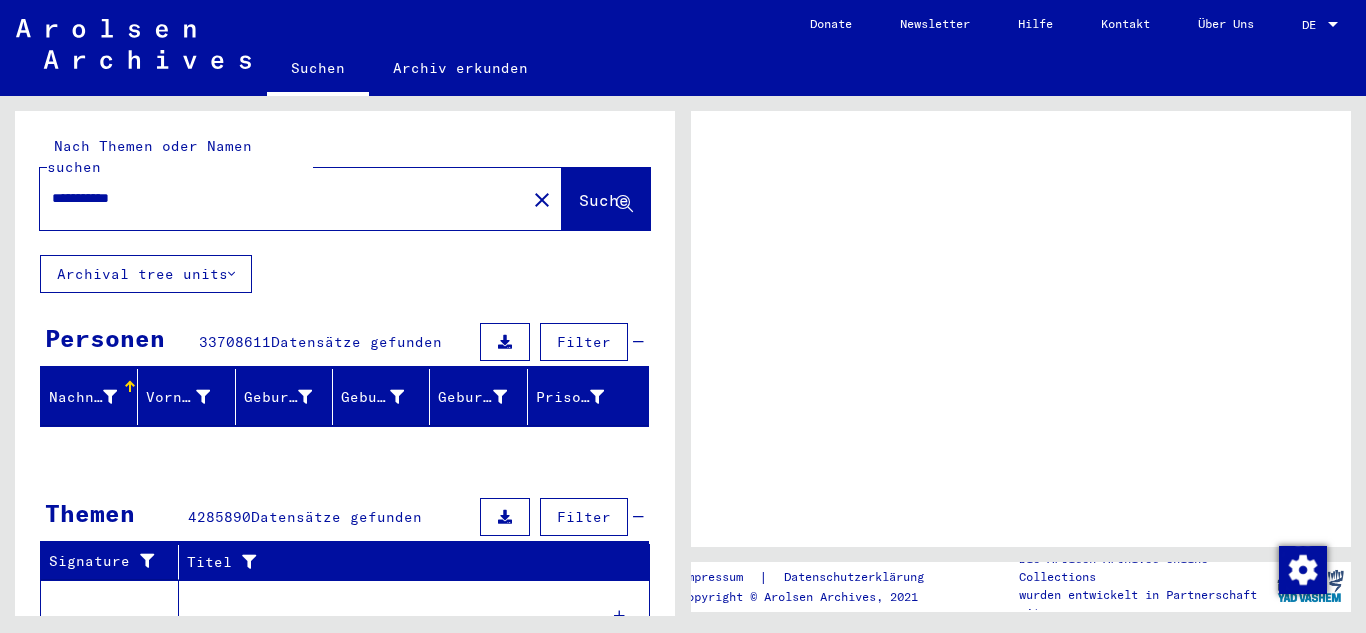 scroll, scrollTop: 0, scrollLeft: 0, axis: both 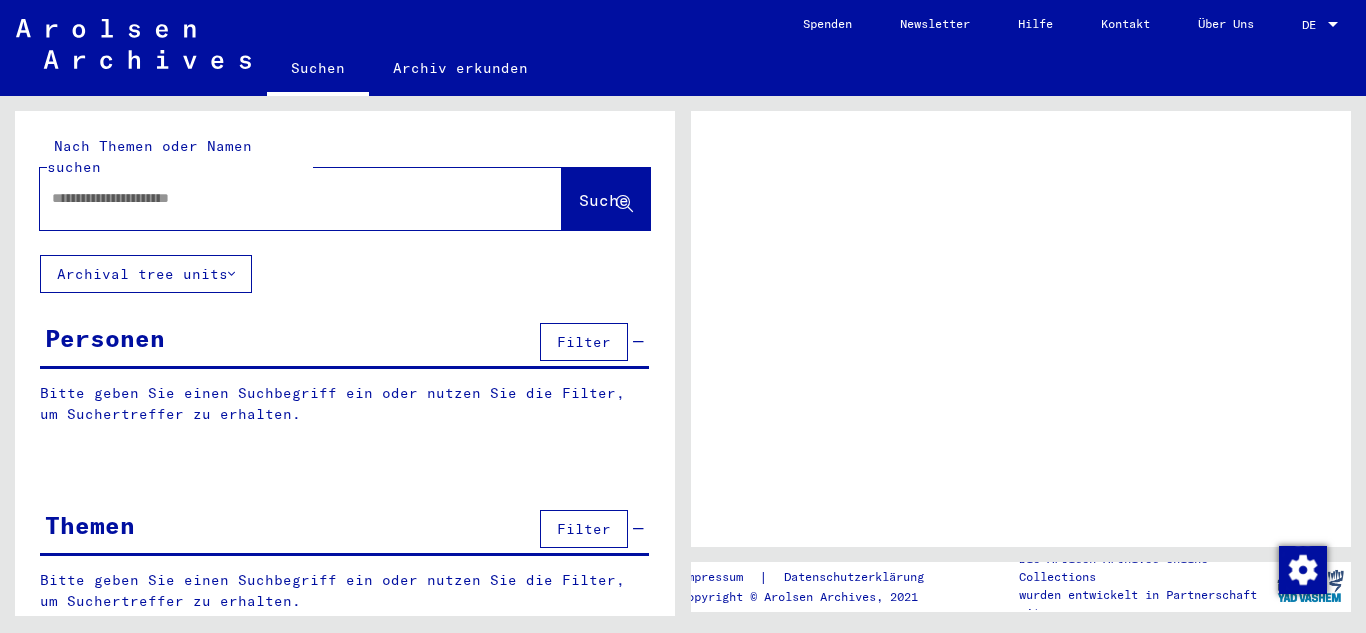 type on "**********" 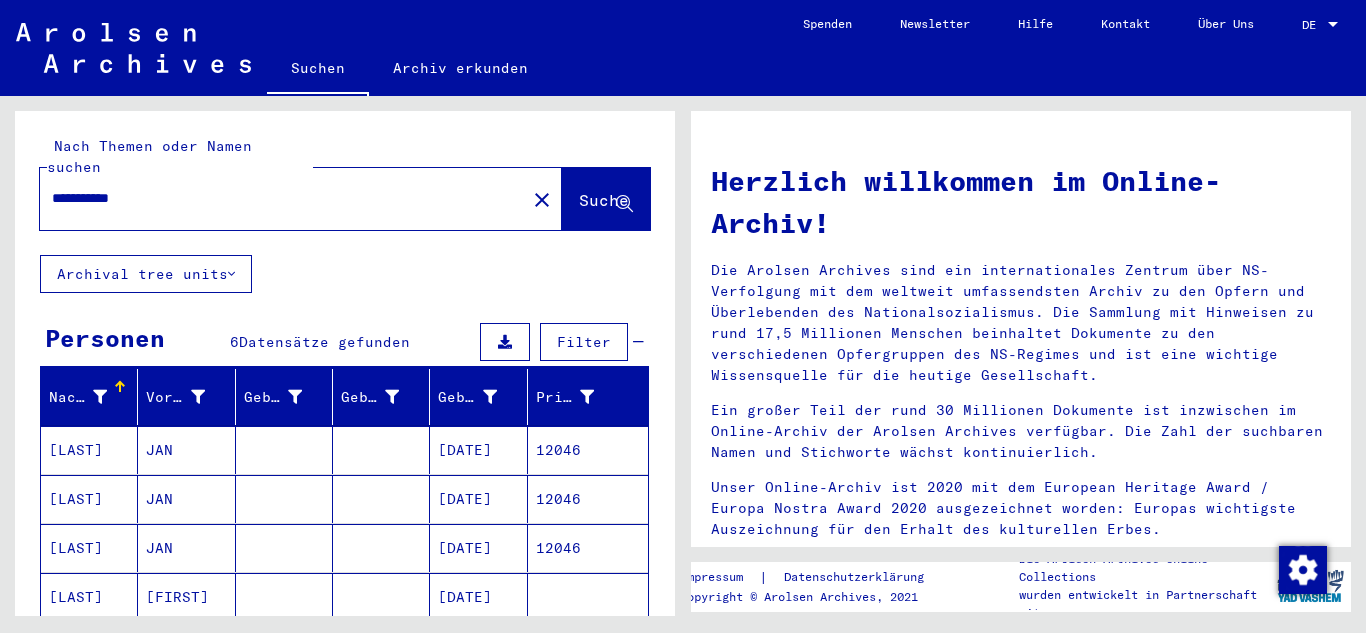 click on "**********" 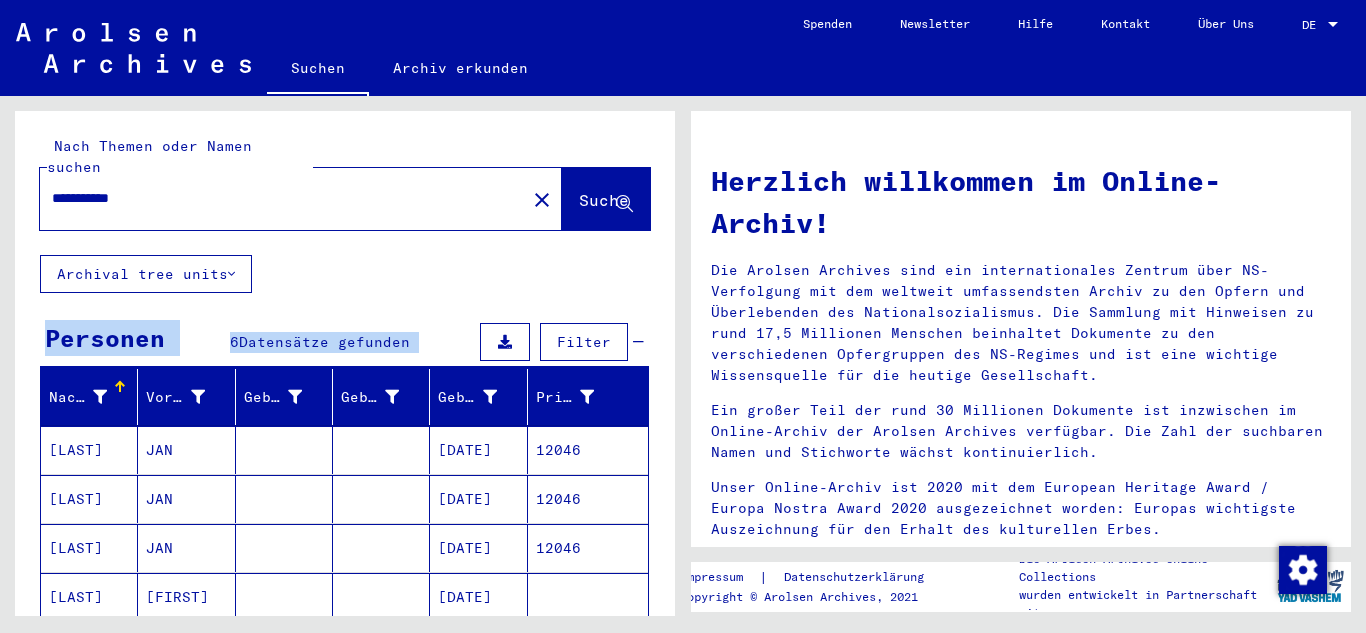 drag, startPoint x: 661, startPoint y: 263, endPoint x: 664, endPoint y: 275, distance: 12.369317 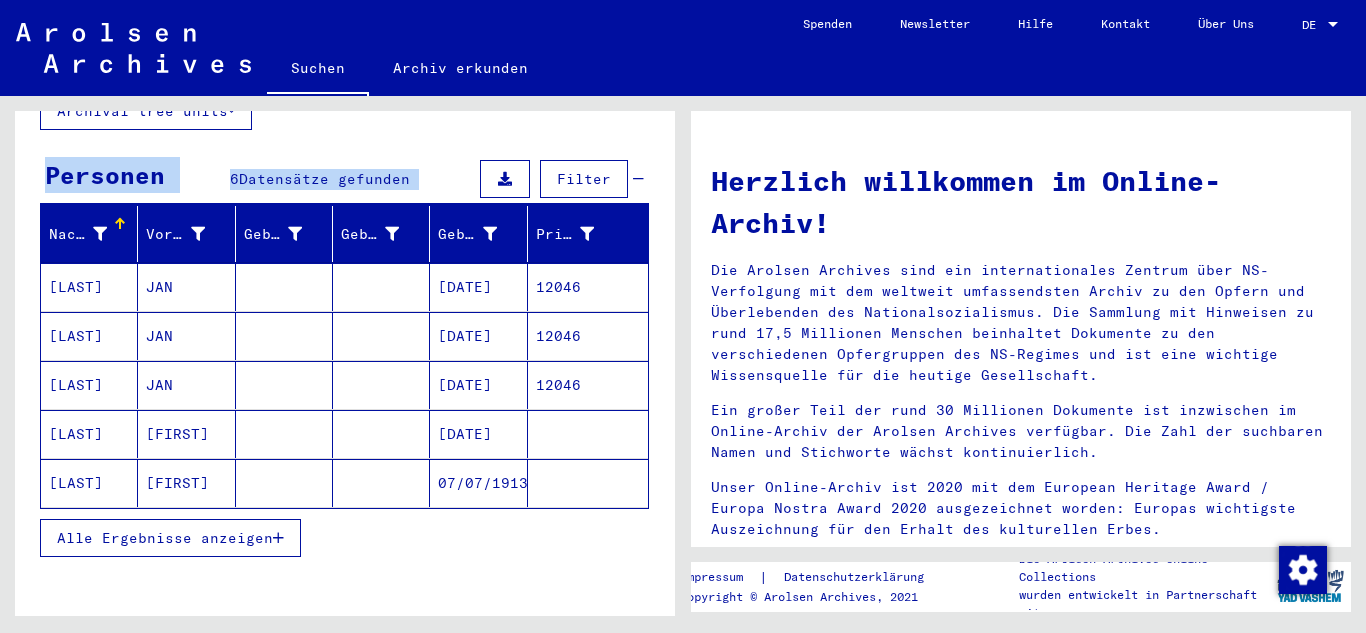 scroll, scrollTop: 164, scrollLeft: 0, axis: vertical 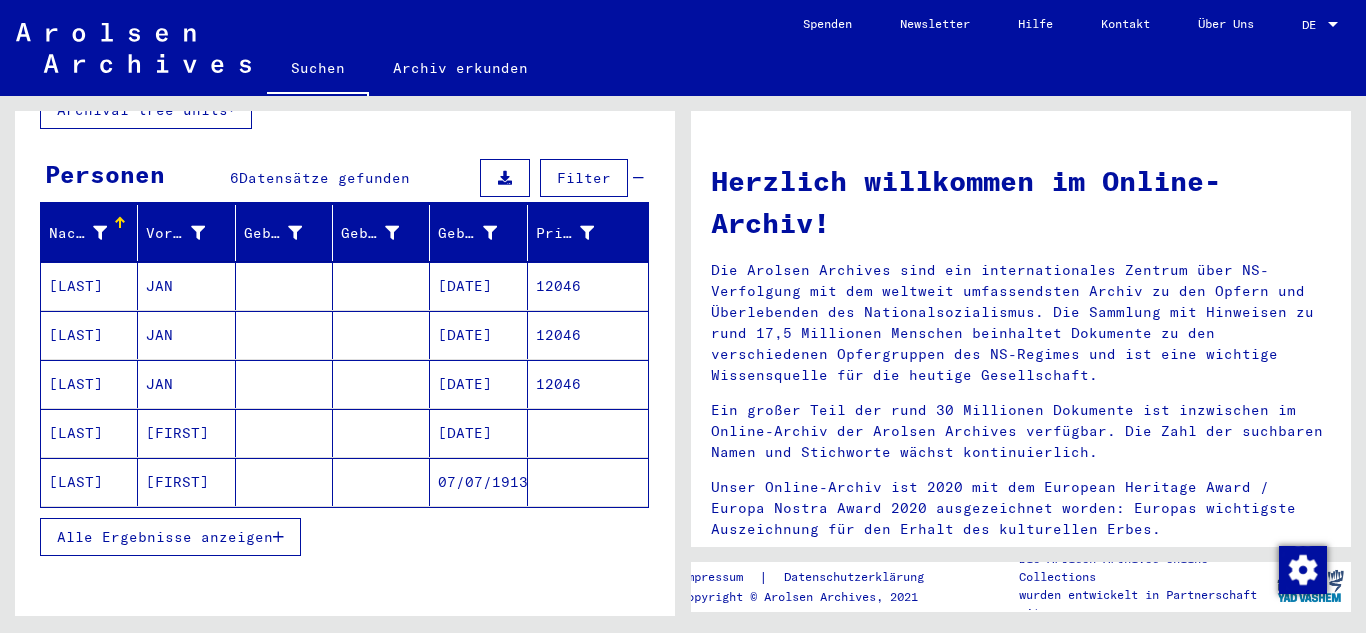 click on "[FIRST]" 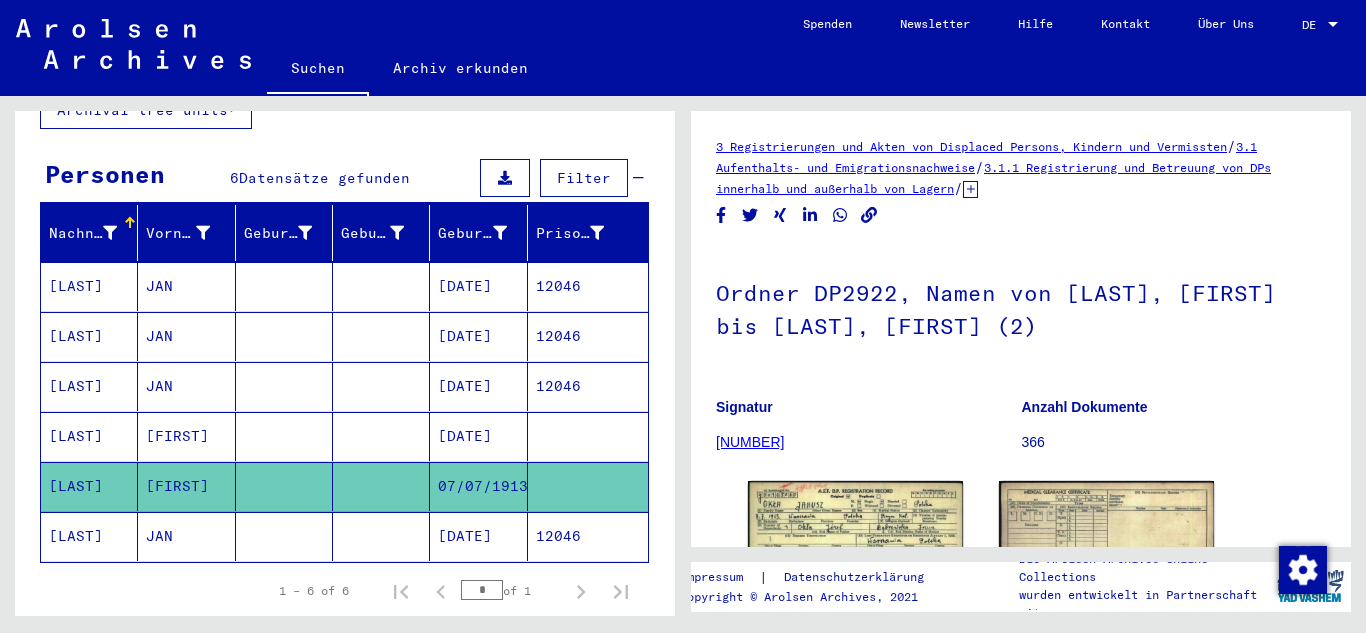 drag, startPoint x: 1331, startPoint y: 212, endPoint x: 1335, endPoint y: 248, distance: 36.221542 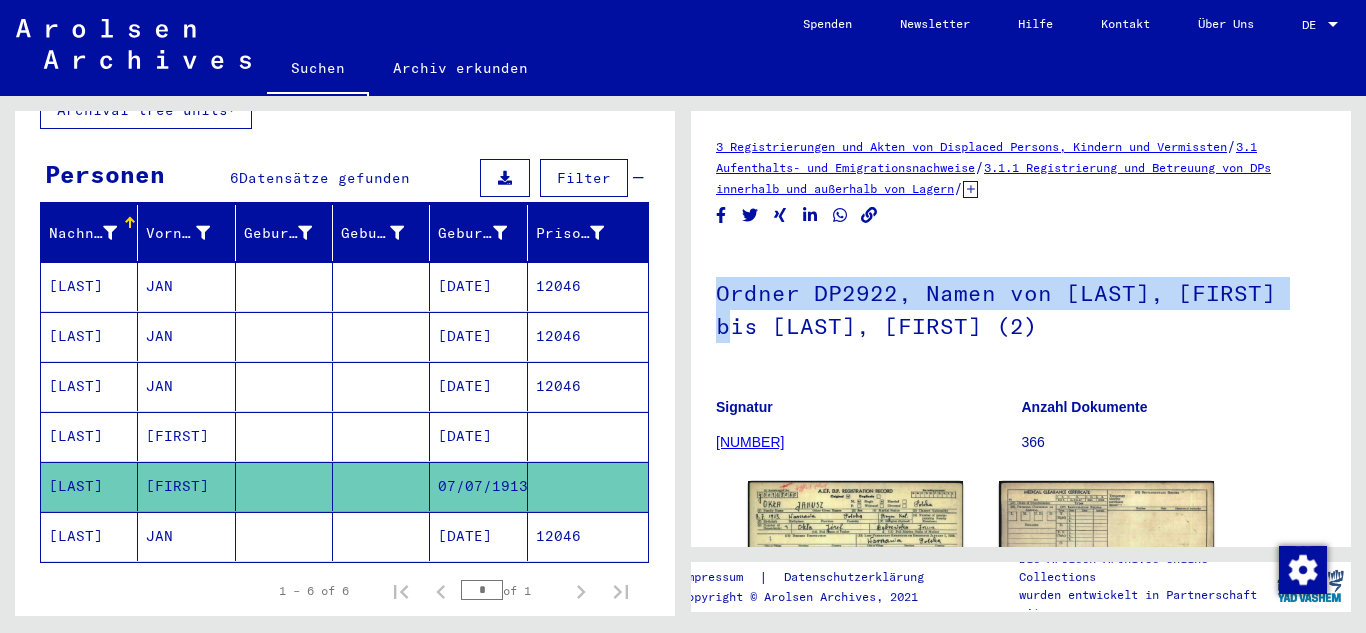 scroll, scrollTop: 0, scrollLeft: 0, axis: both 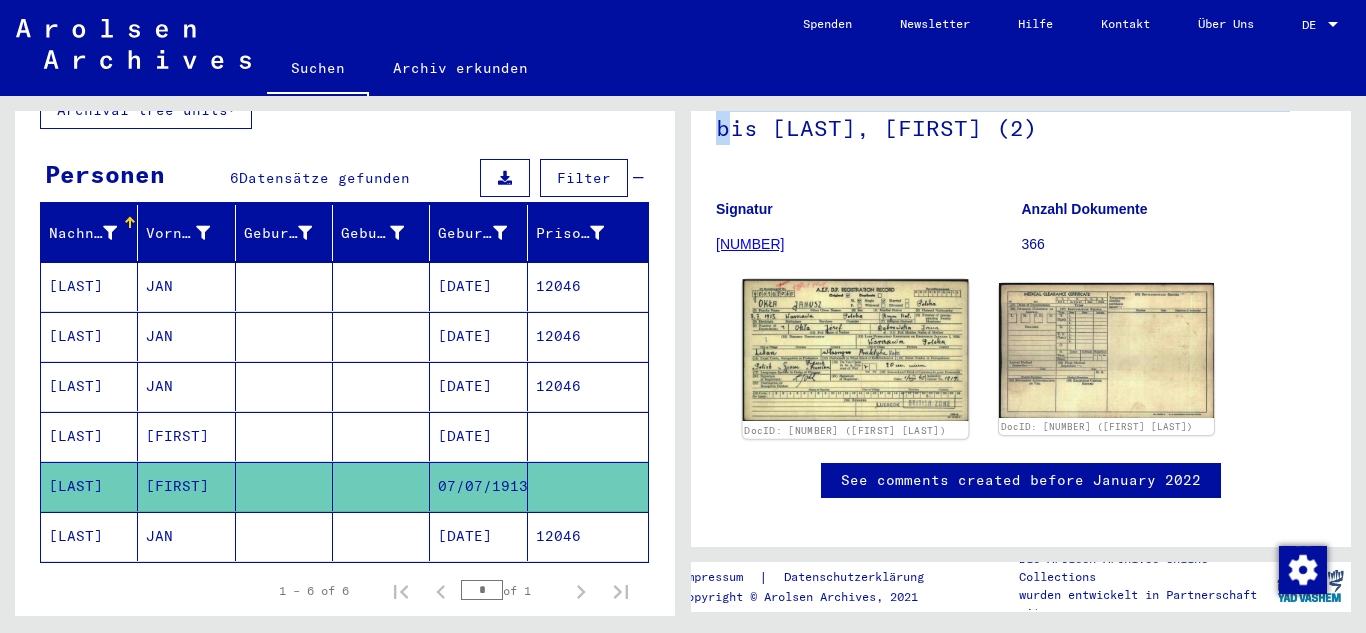 click 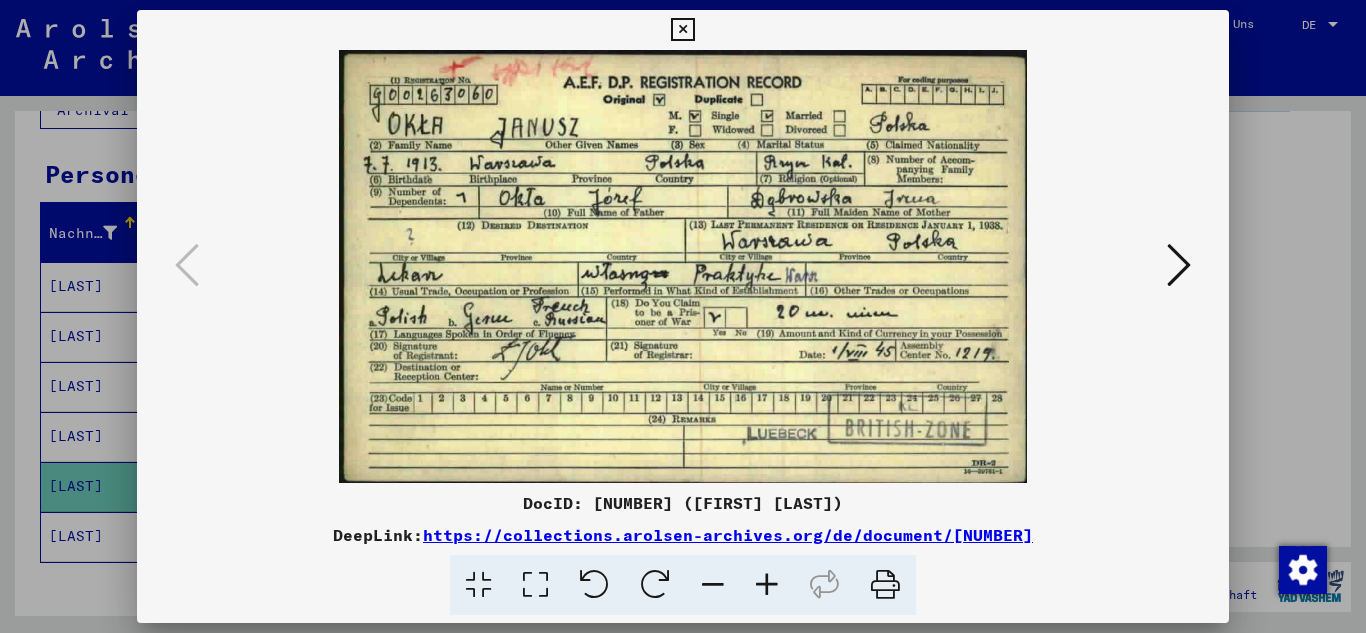 click at bounding box center (682, 30) 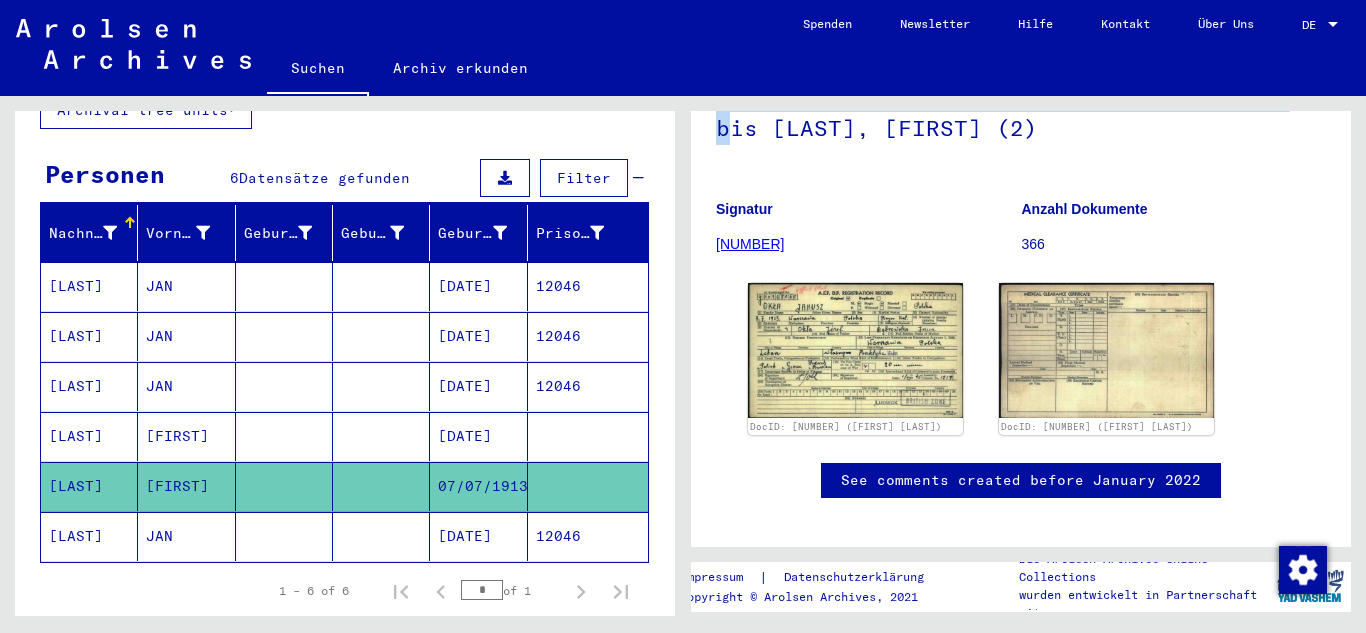 drag, startPoint x: 677, startPoint y: 310, endPoint x: 685, endPoint y: 343, distance: 33.955853 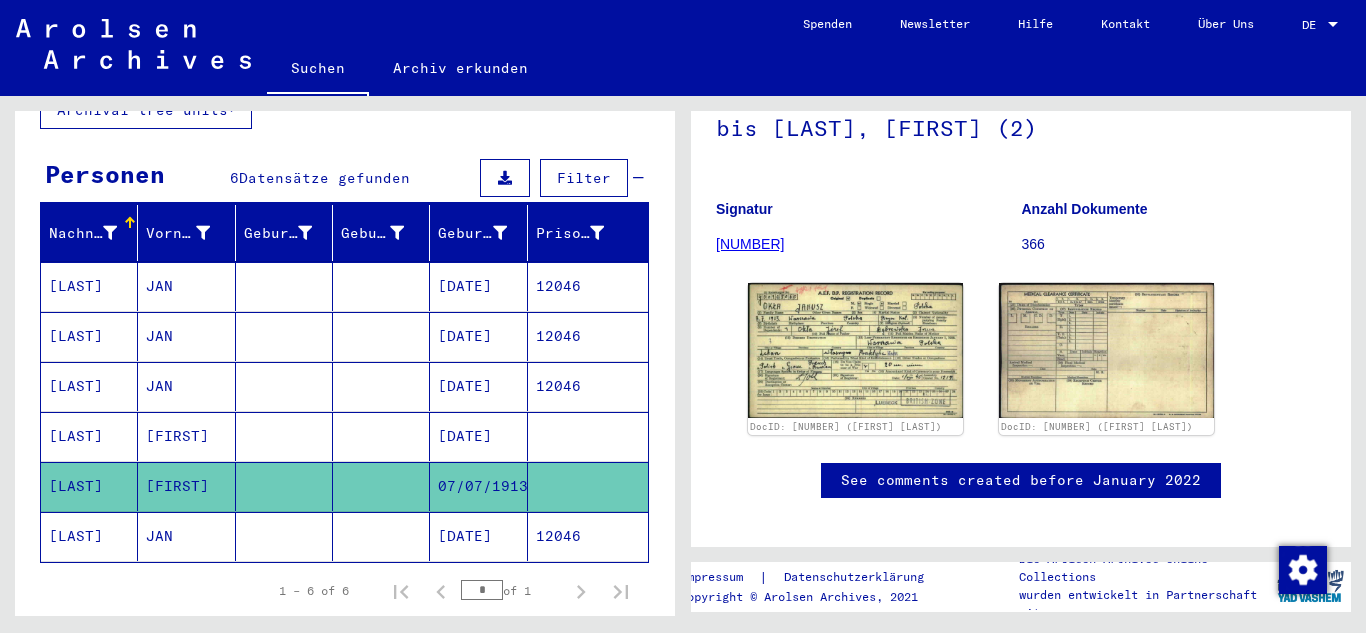 drag, startPoint x: 664, startPoint y: 186, endPoint x: 667, endPoint y: 233, distance: 47.095646 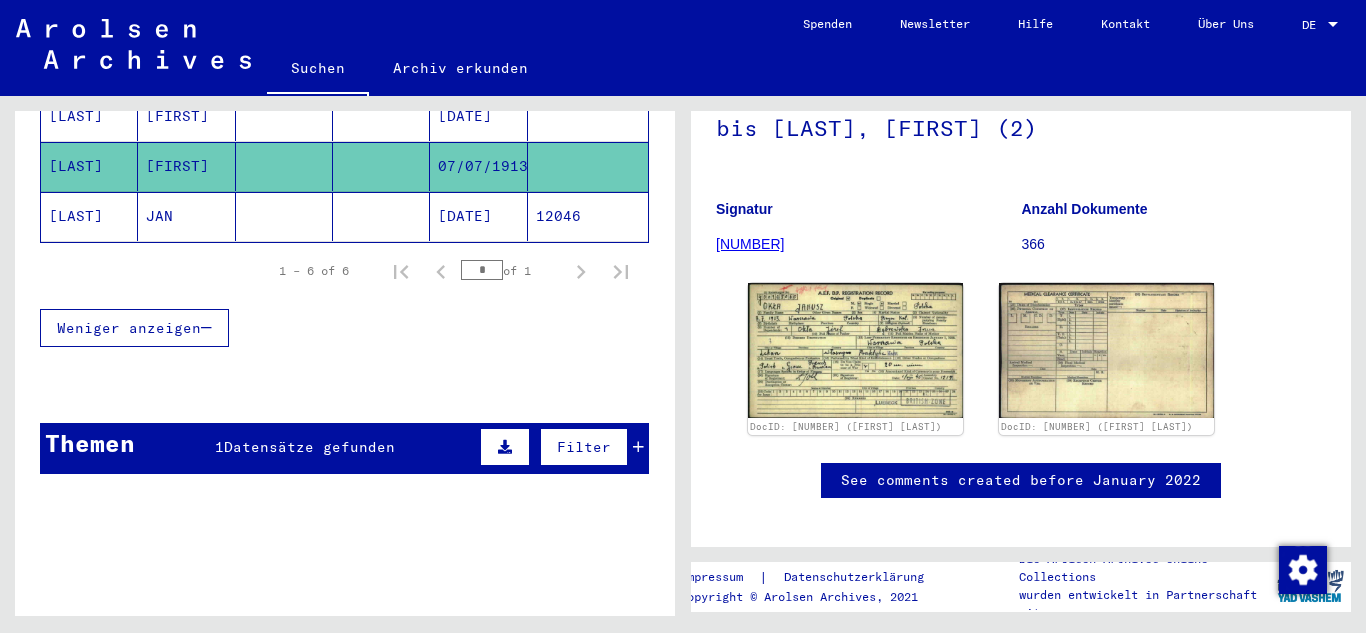 scroll, scrollTop: 493, scrollLeft: 0, axis: vertical 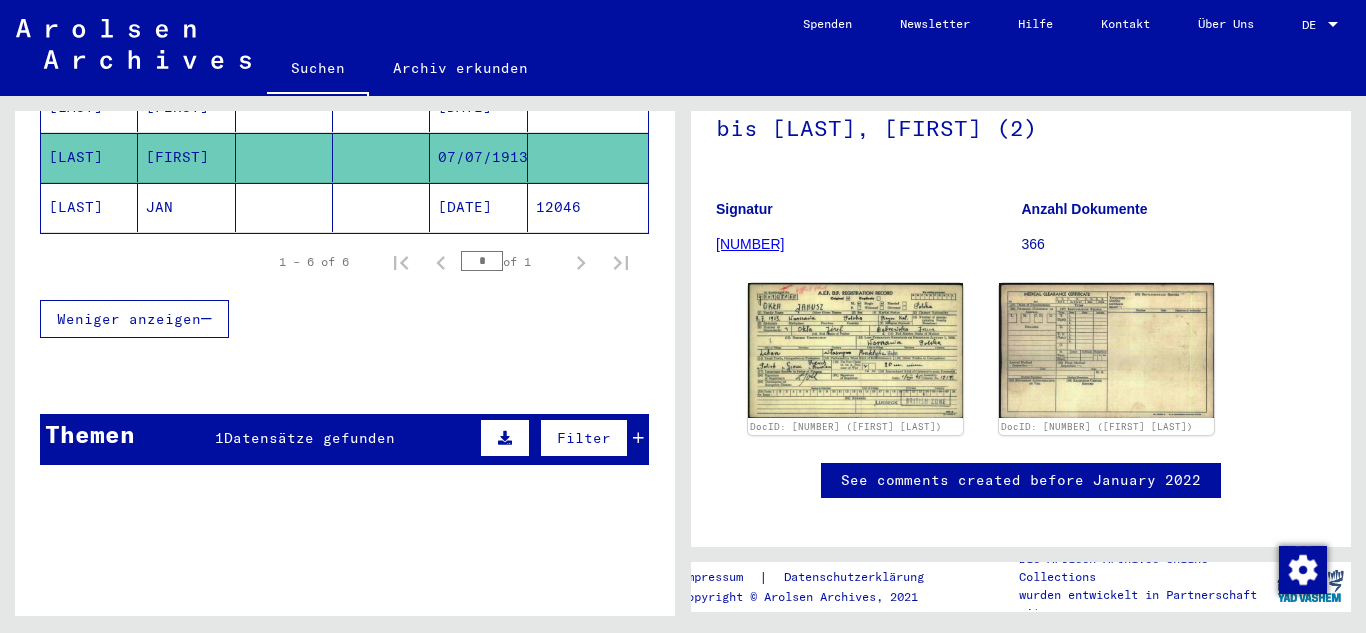 click on "Filter" at bounding box center (559, 438) 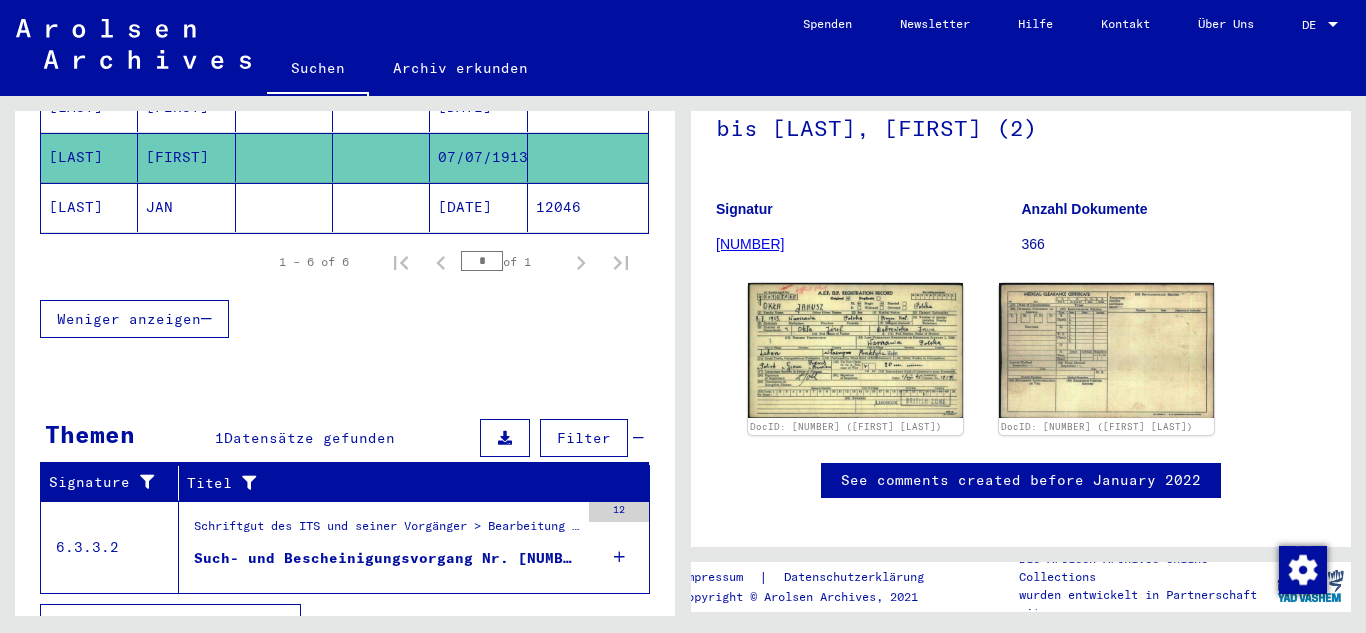 click on "Schriftgut des ITS und seiner Vorgänger > Bearbeitung von Anfragen > Fallbezogene Akten des ITS ab 1947 > T/D-Fallablage > Such- und Bescheinigungsvorgänge mit den (T/D-) Nummern von 750.000 bis 999.999 > Such- und Bescheinigungsvorgänge mit den (T/D-) Nummern von 971.000 bis 971.499" at bounding box center [386, 531] 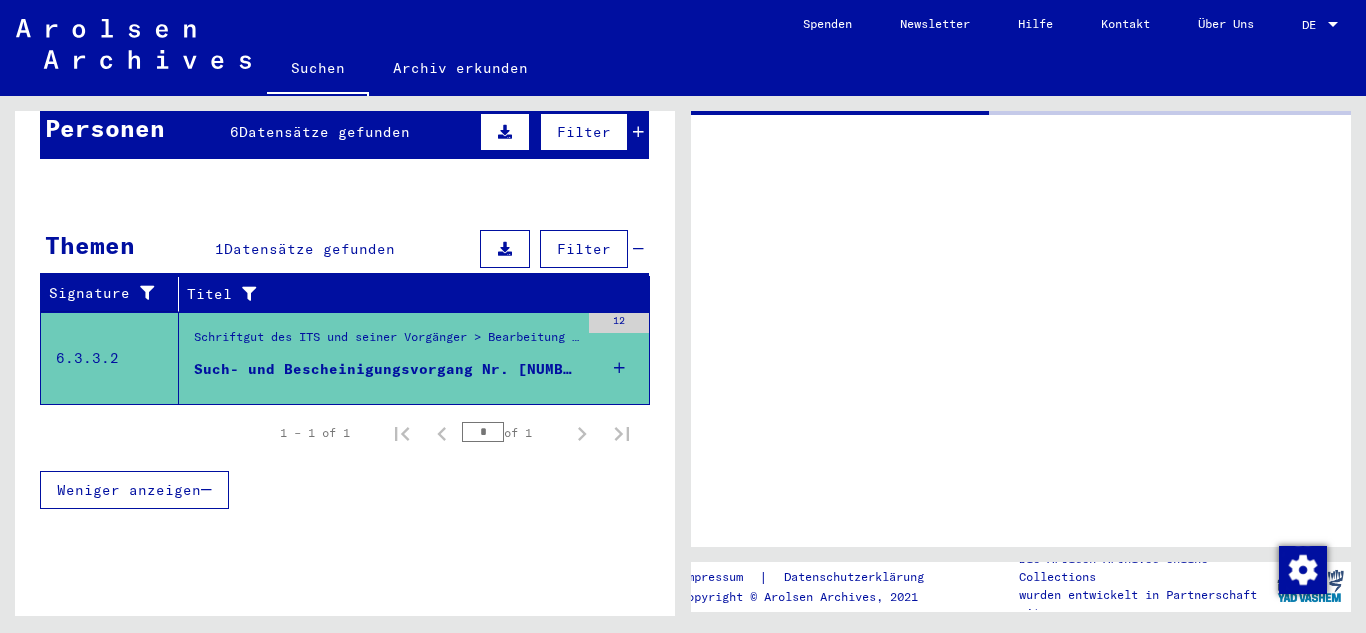 scroll, scrollTop: 0, scrollLeft: 0, axis: both 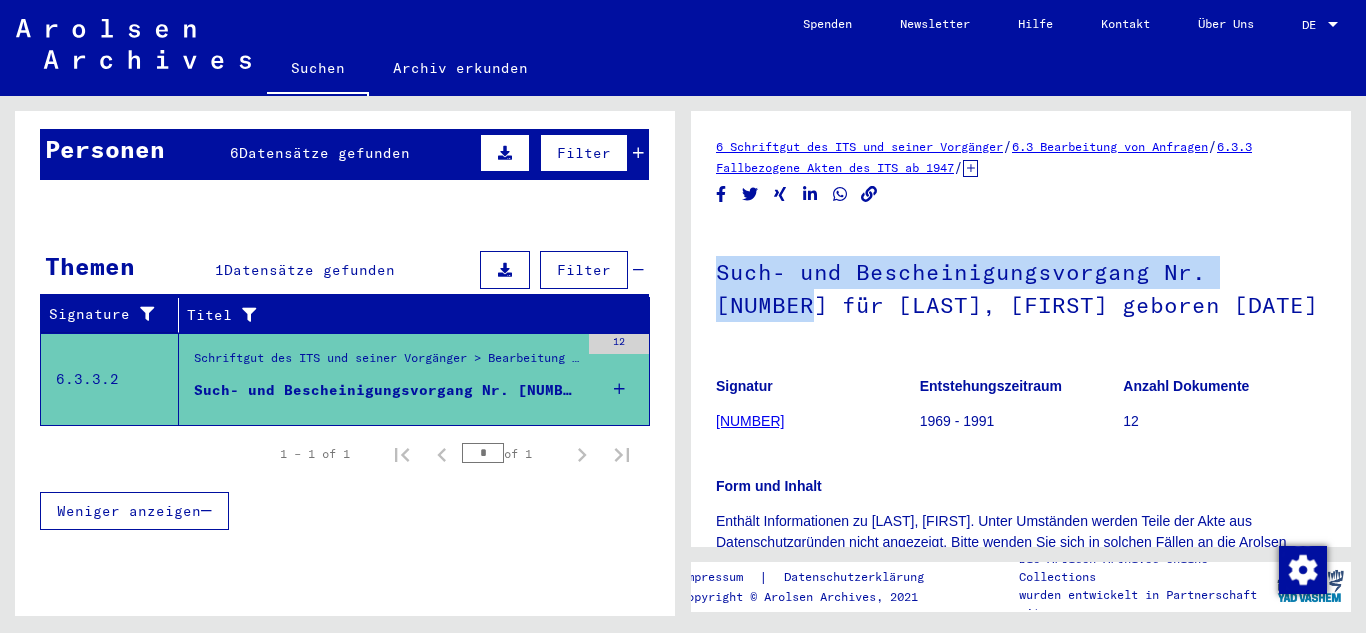 drag, startPoint x: 1336, startPoint y: 211, endPoint x: 1339, endPoint y: 238, distance: 27.166155 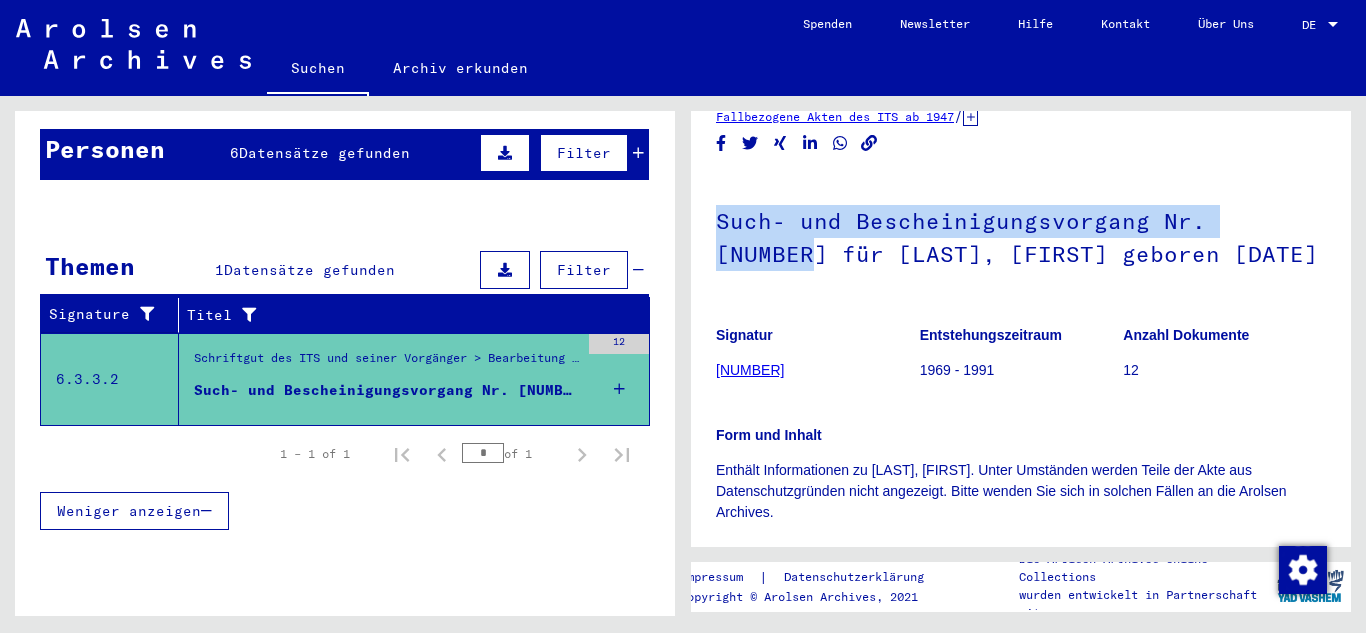 scroll, scrollTop: 0, scrollLeft: 0, axis: both 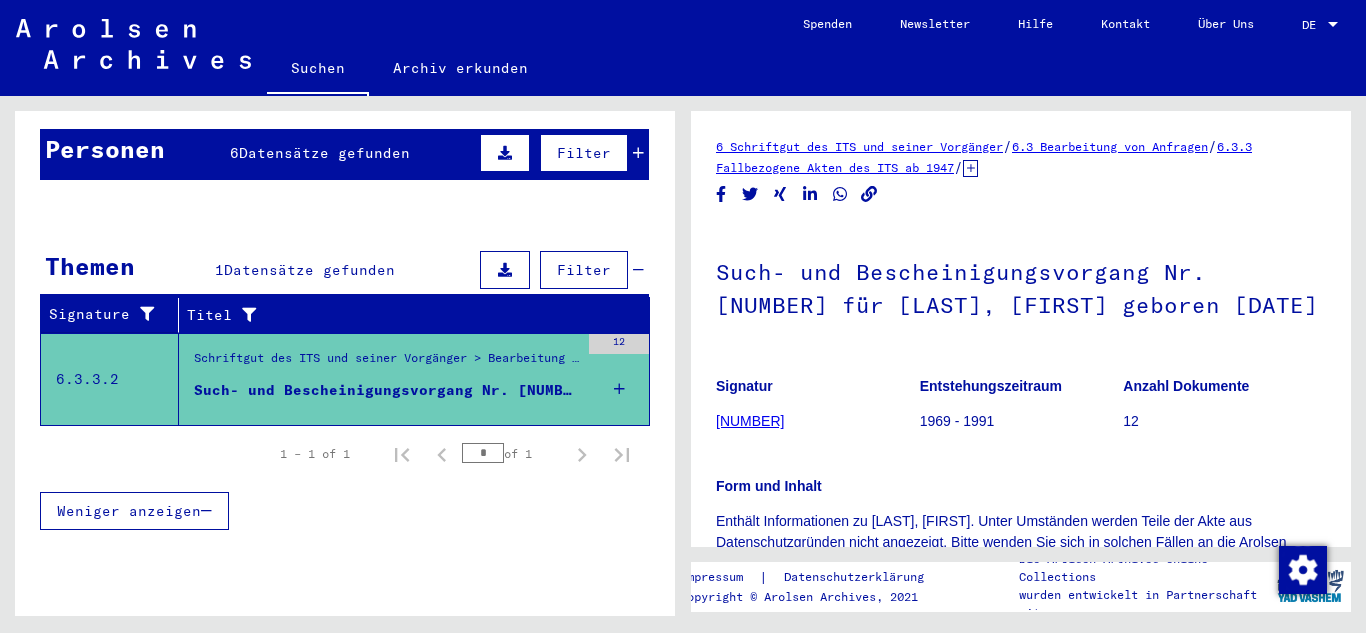 click at bounding box center (588, 461) 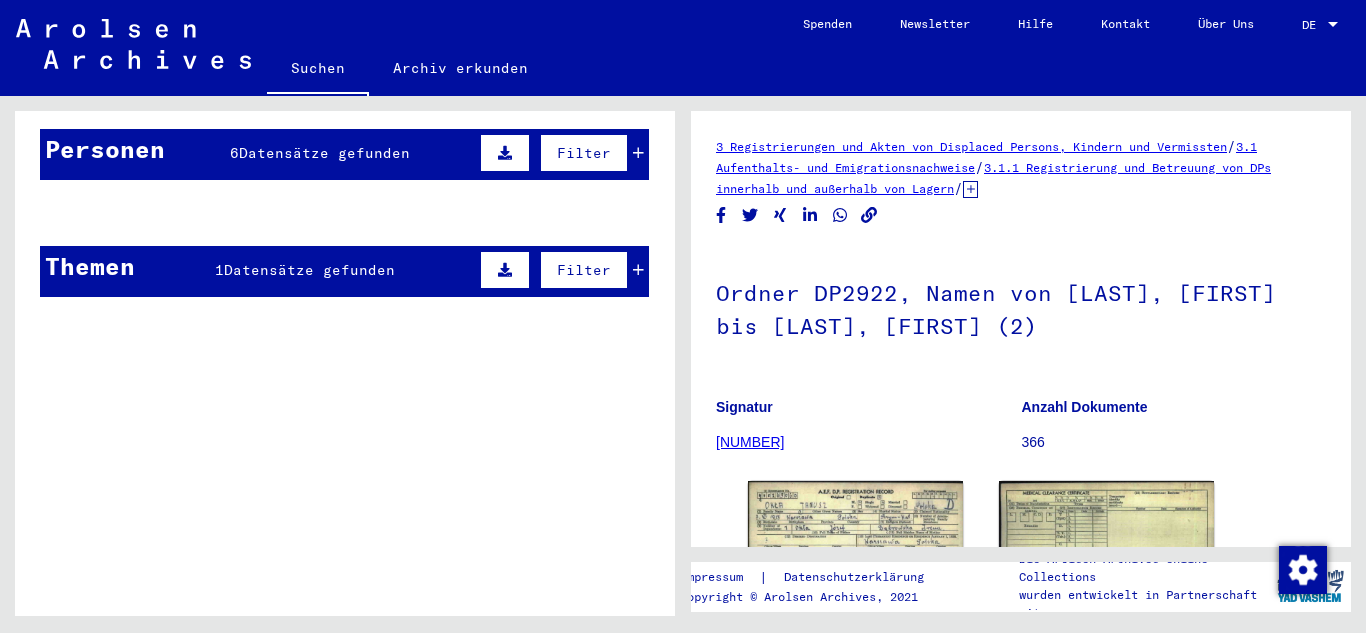 scroll, scrollTop: 0, scrollLeft: 0, axis: both 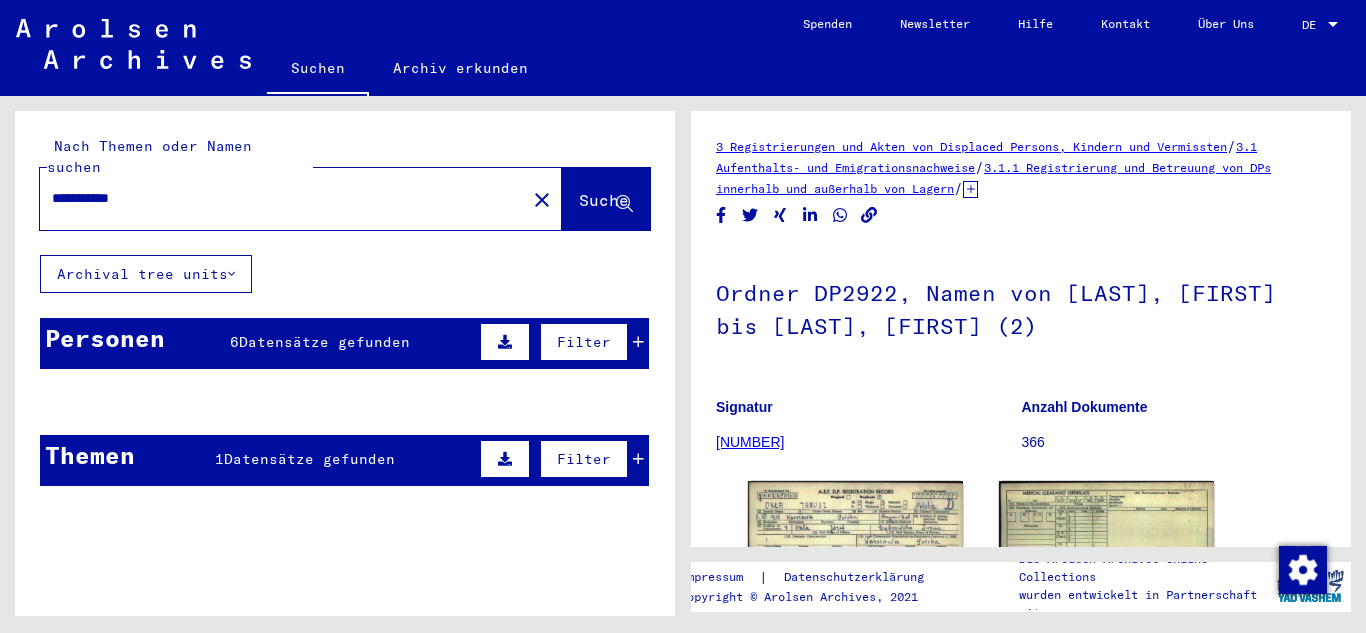 click on "close" 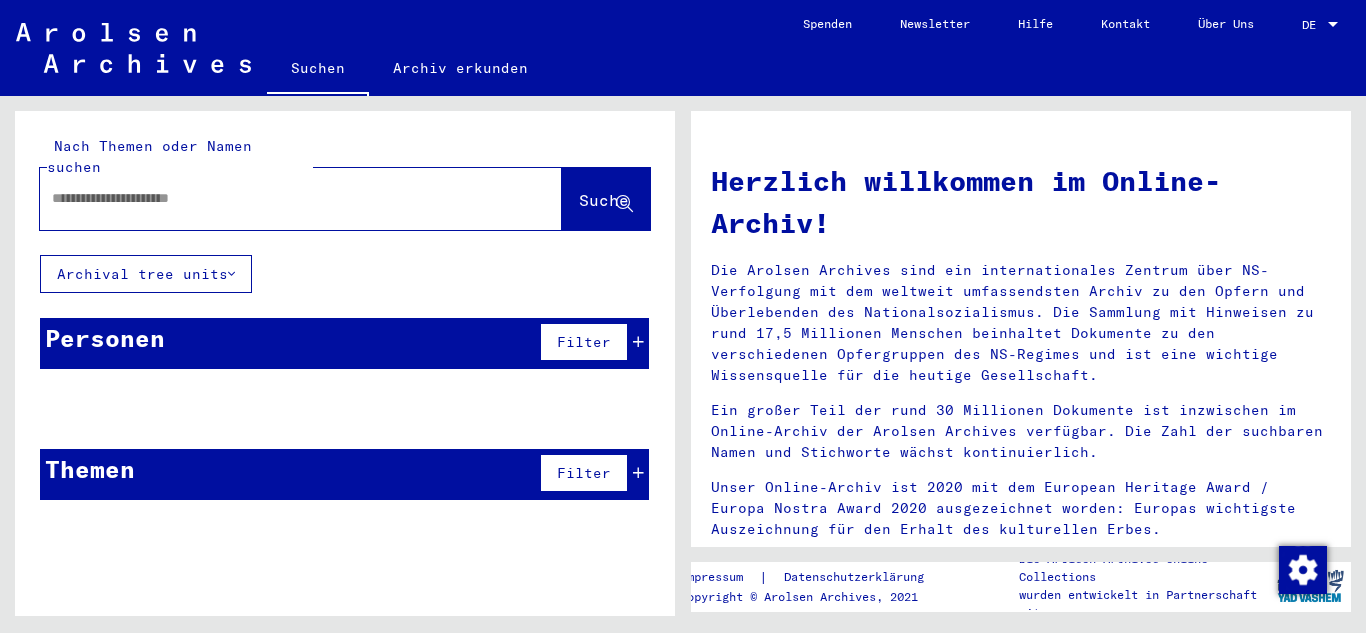 click at bounding box center (277, 198) 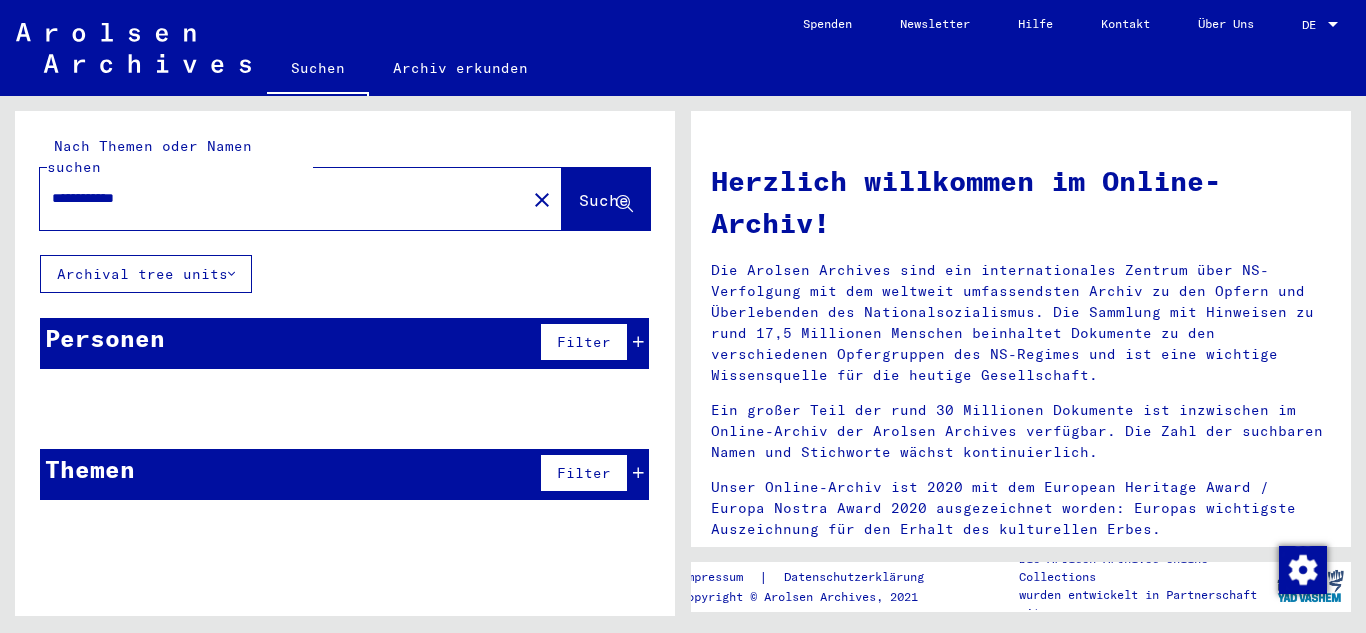 type on "**********" 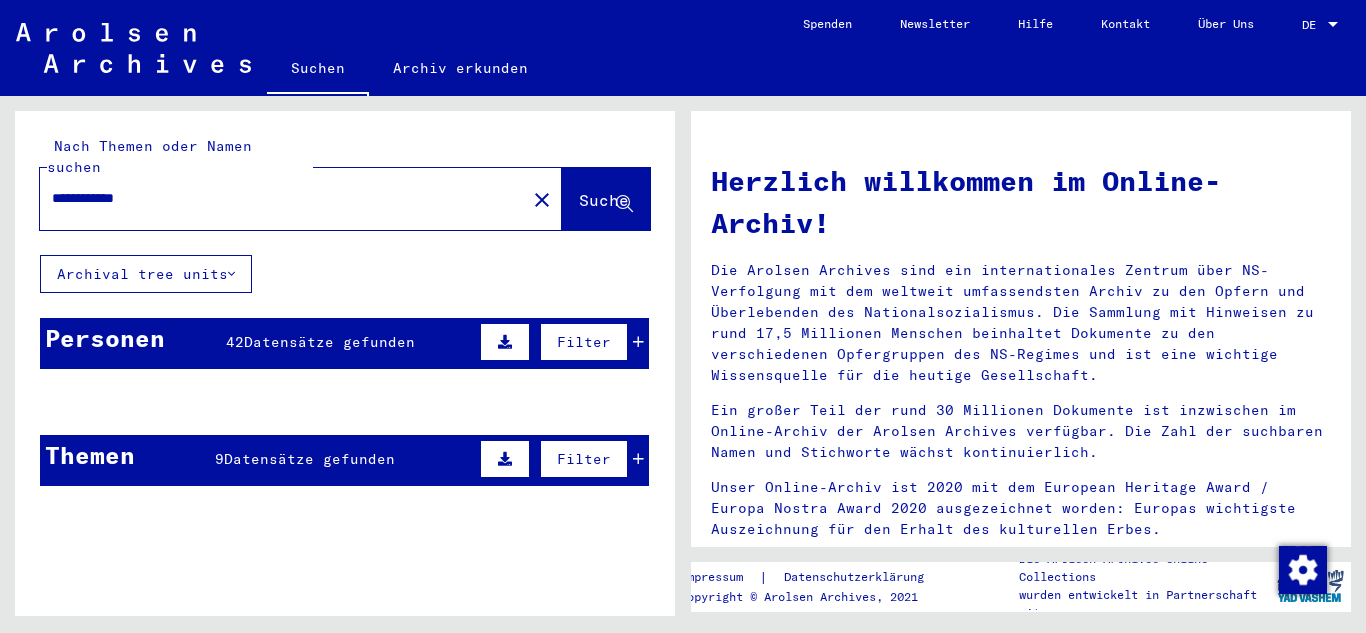 click at bounding box center (588, 499) 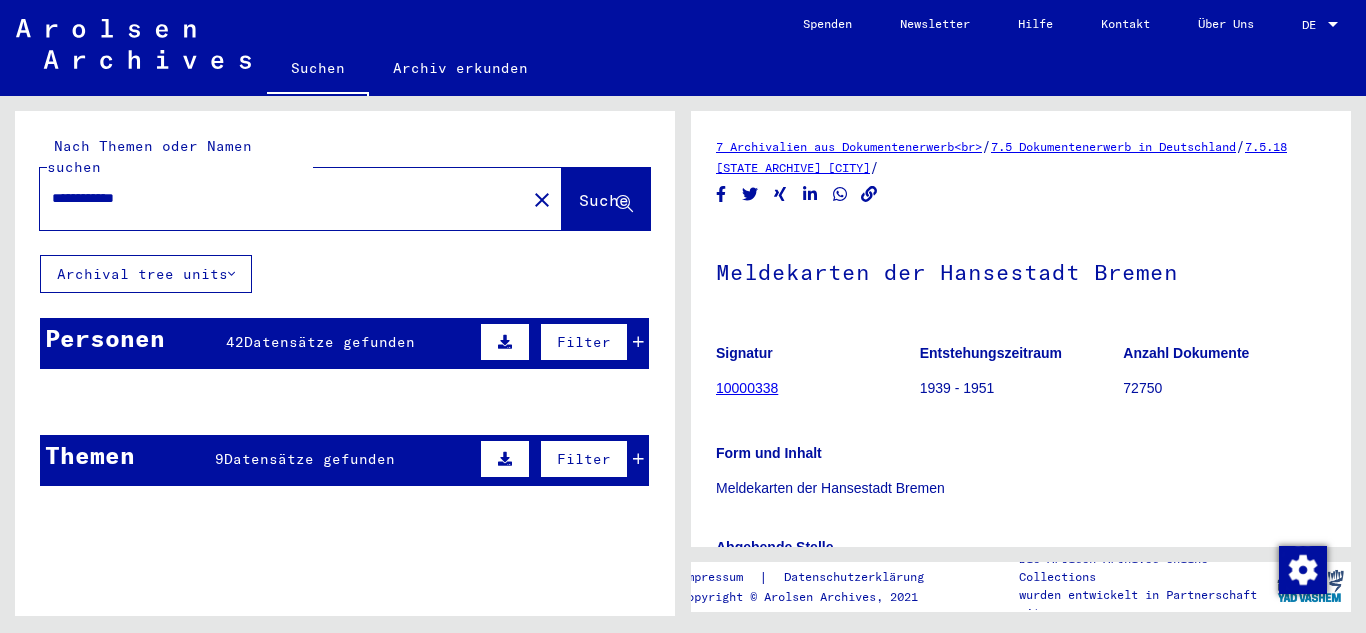 click 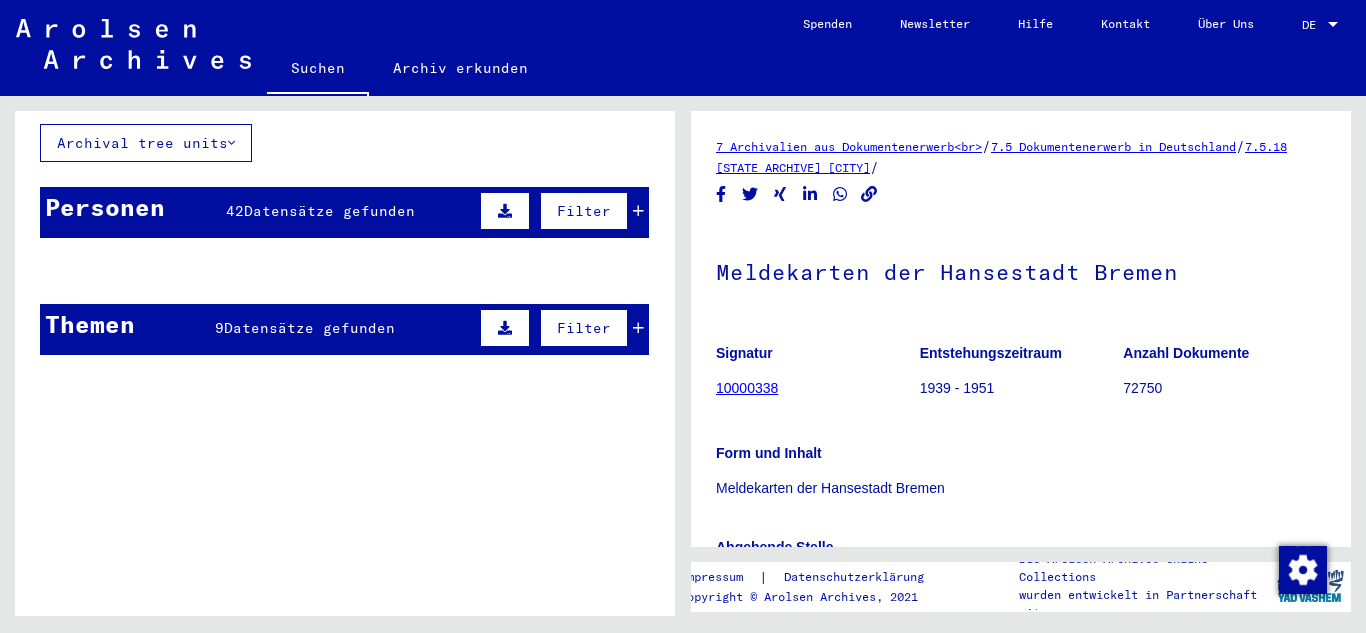 scroll, scrollTop: 140, scrollLeft: 0, axis: vertical 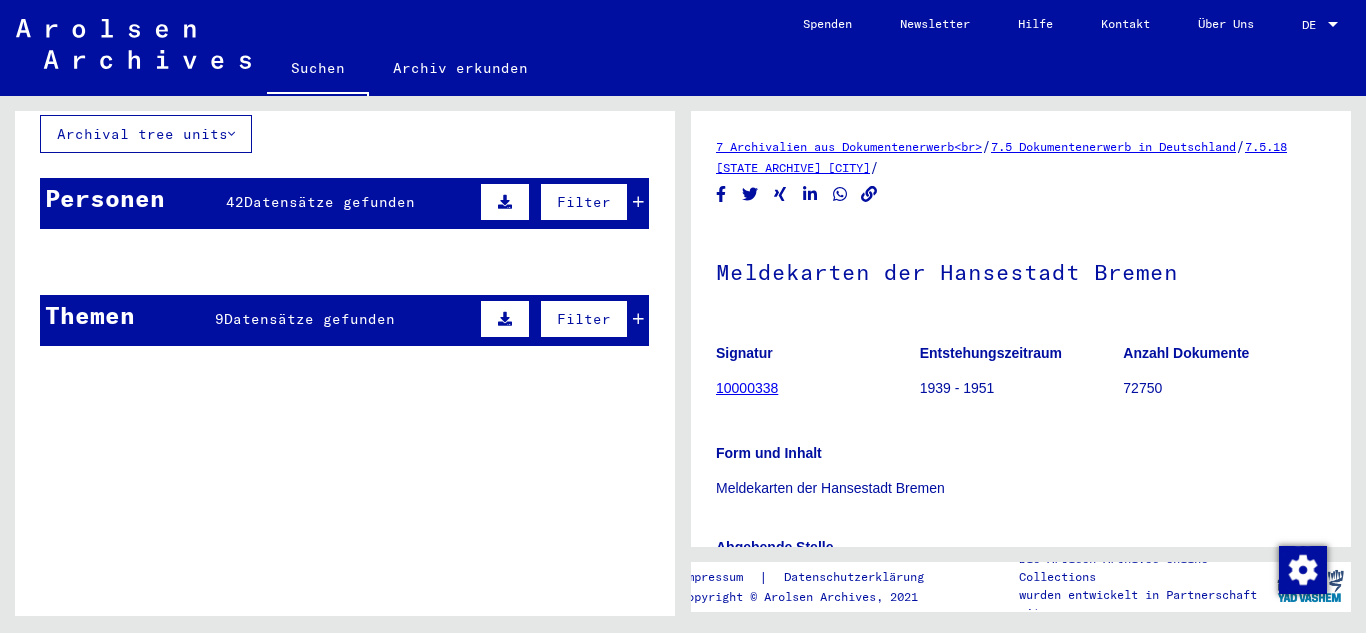 click 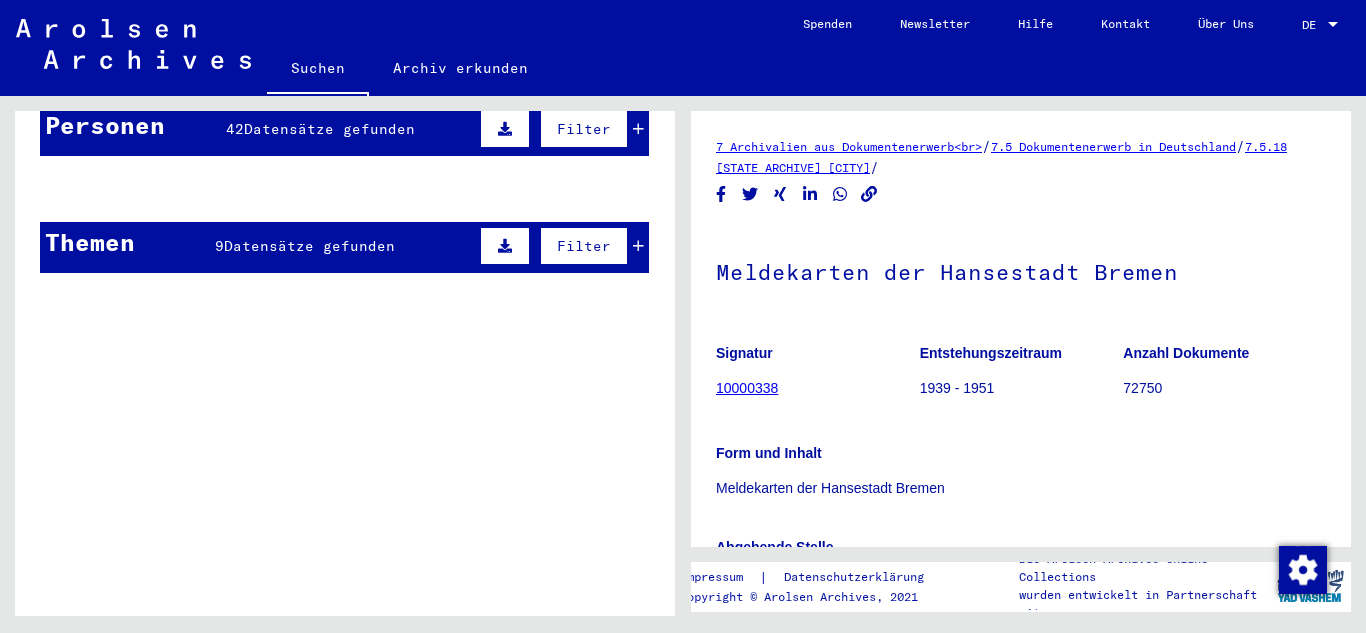 scroll, scrollTop: 194, scrollLeft: 0, axis: vertical 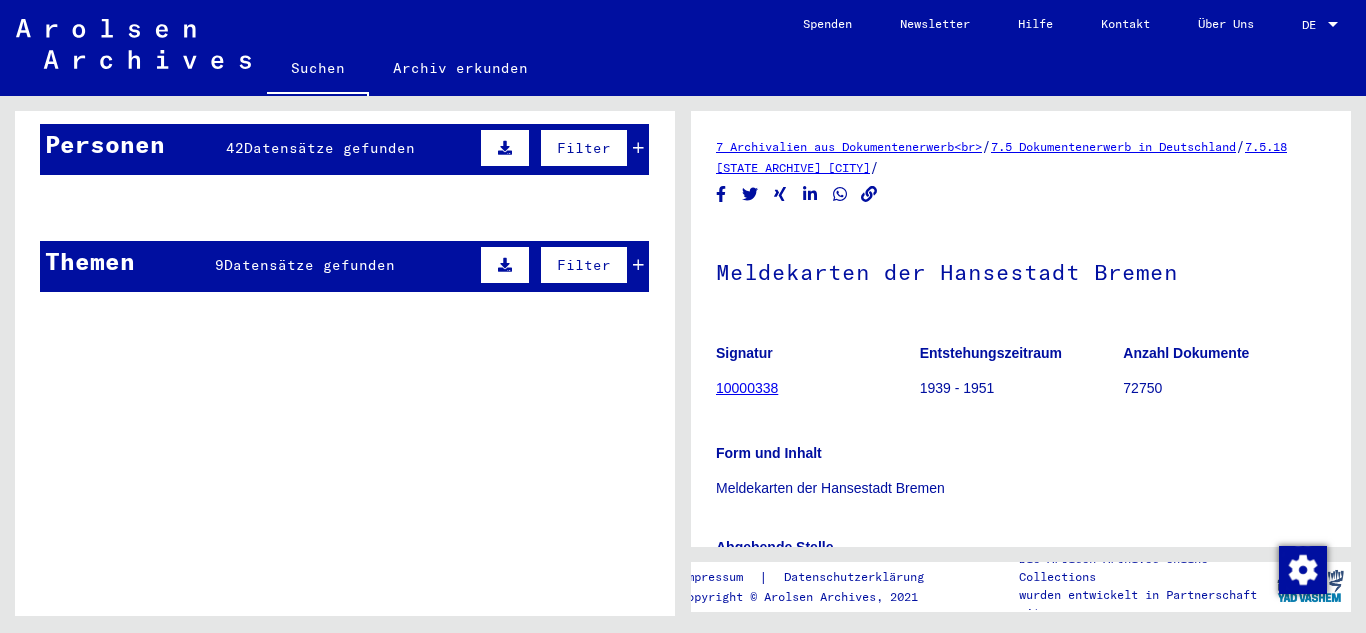 click 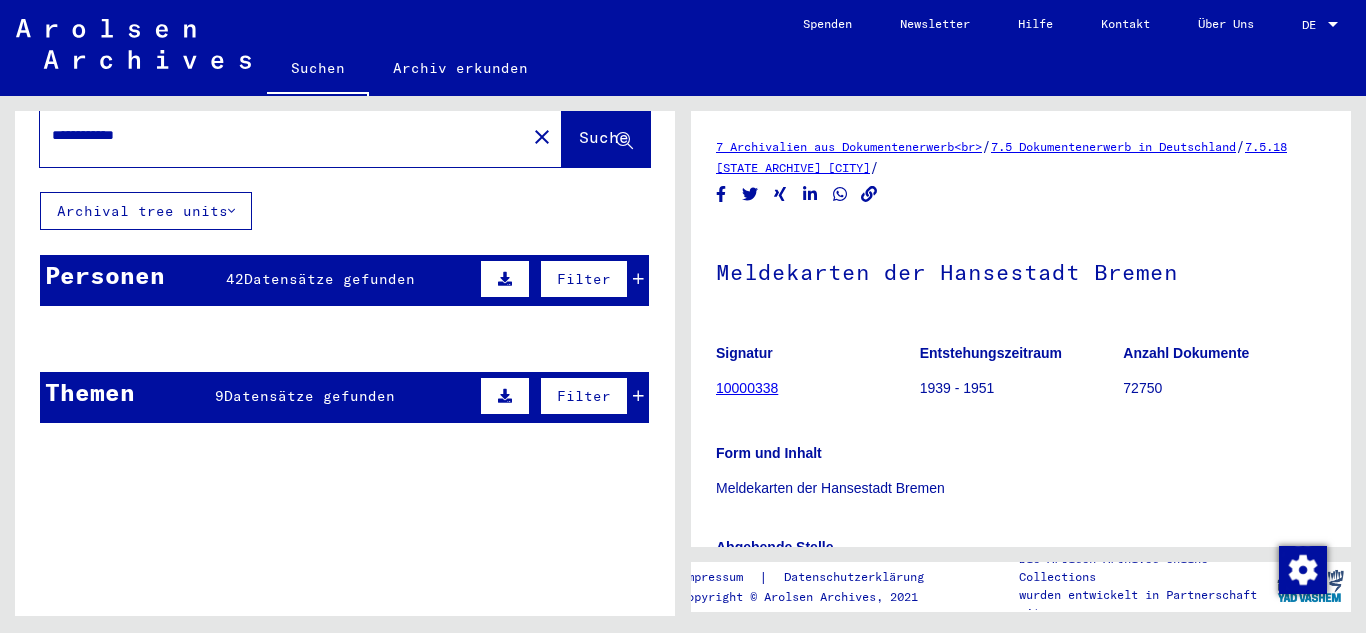scroll, scrollTop: 72, scrollLeft: 0, axis: vertical 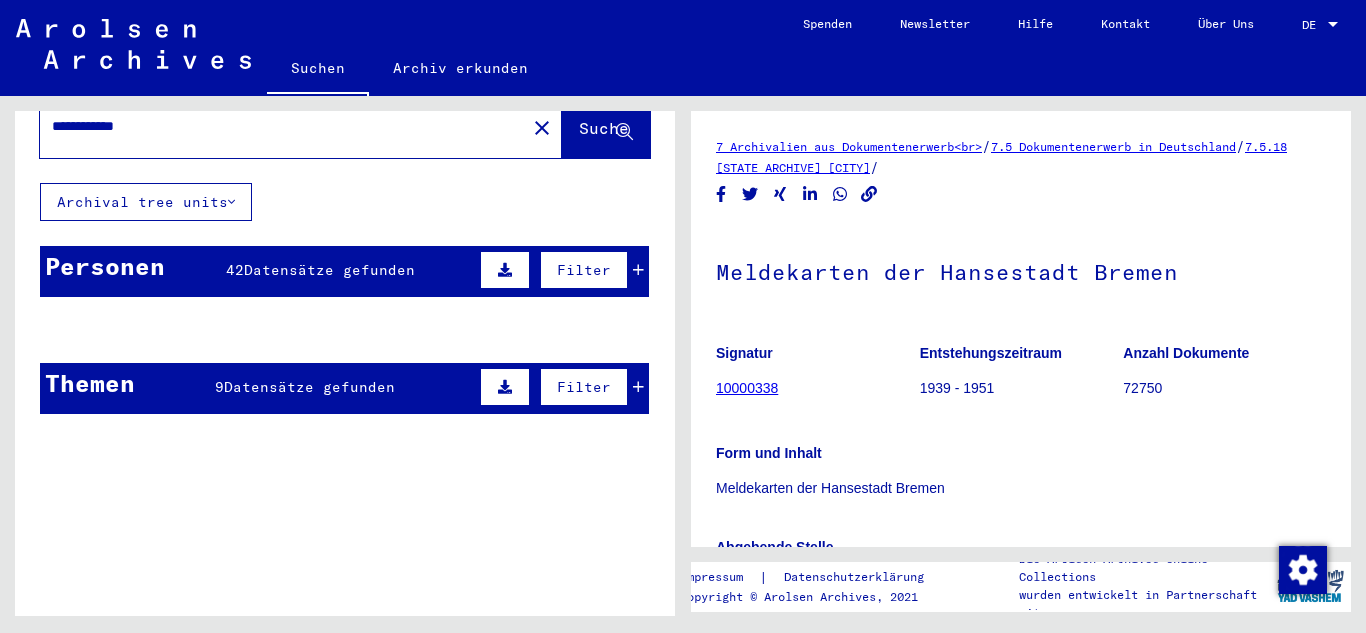 click 